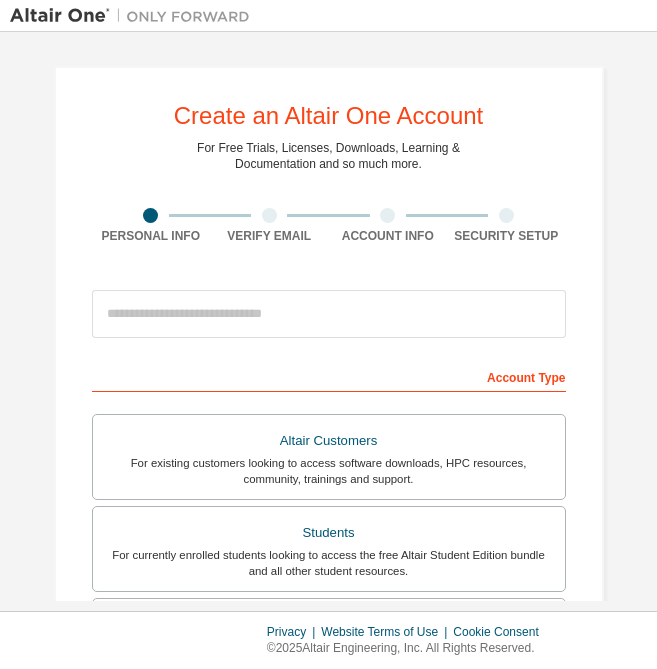 scroll, scrollTop: 0, scrollLeft: 0, axis: both 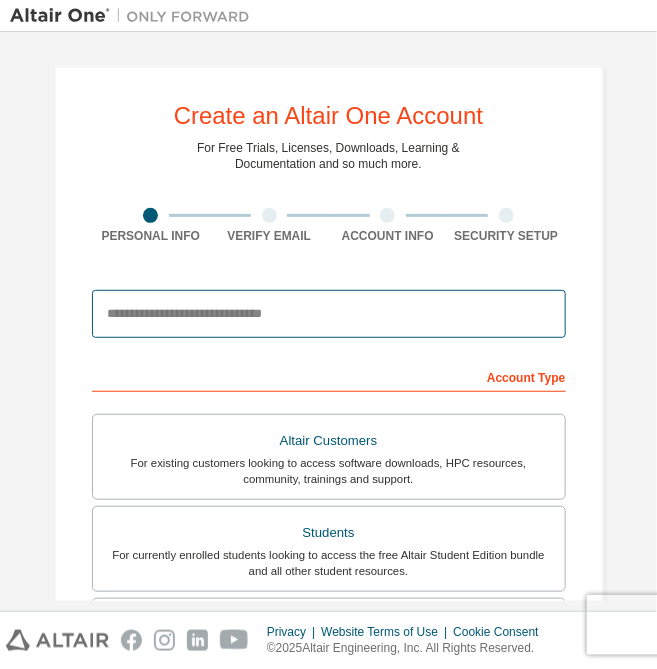 click at bounding box center [329, 314] 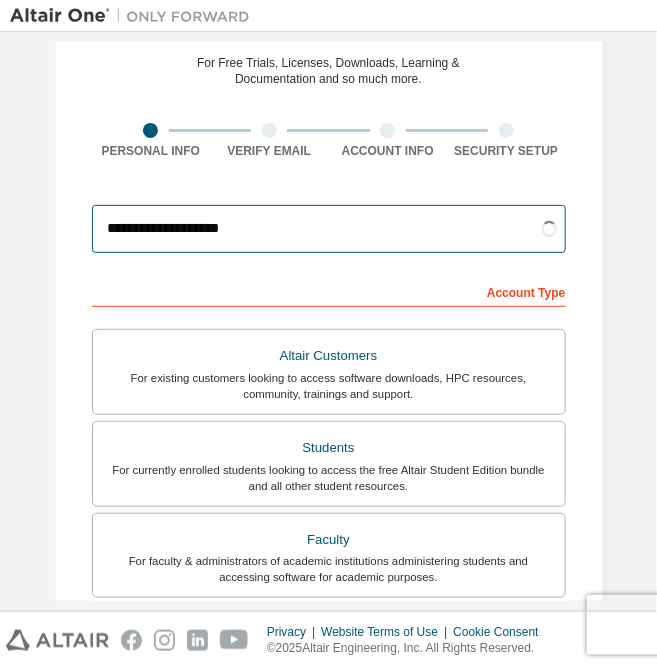 scroll, scrollTop: 105, scrollLeft: 0, axis: vertical 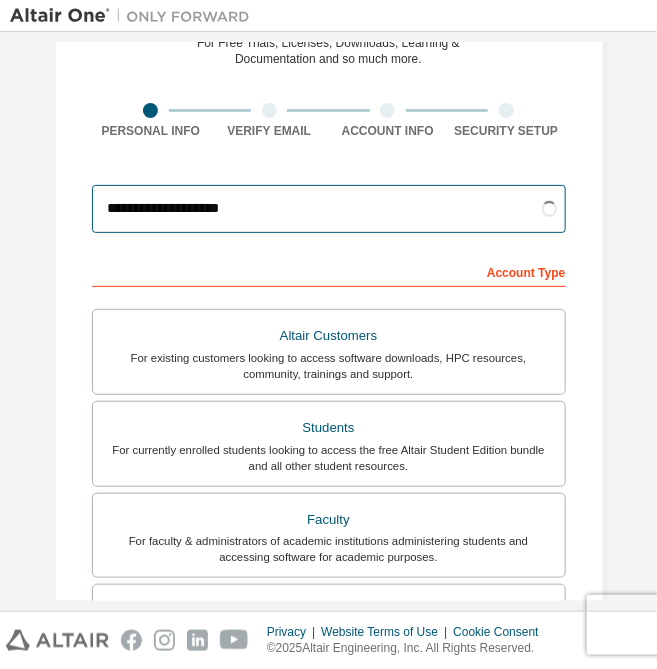 click on "**********" at bounding box center [329, 209] 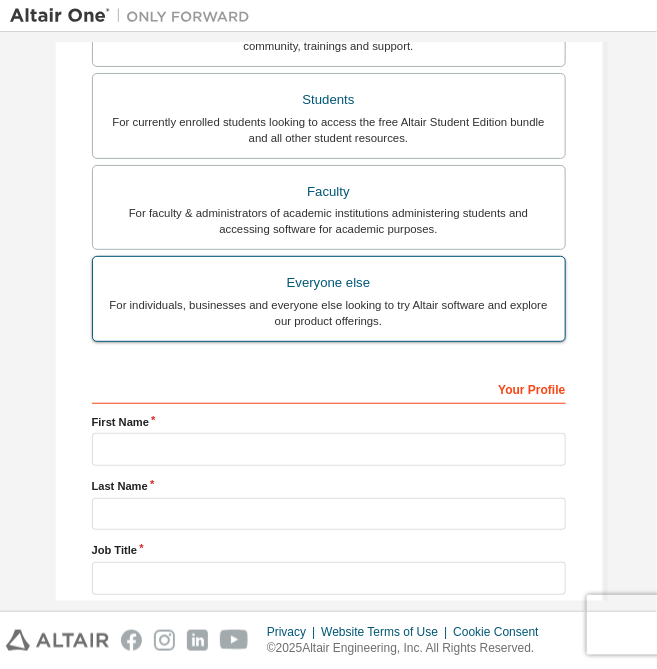type on "**********" 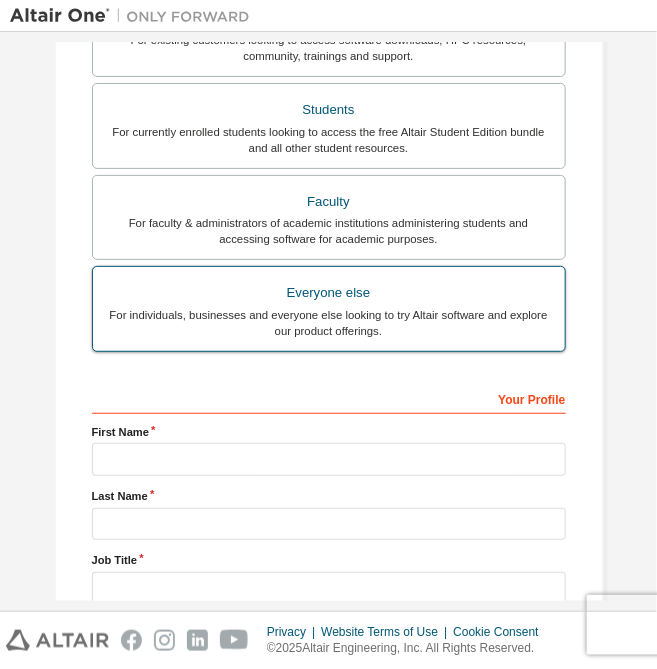 scroll, scrollTop: 422, scrollLeft: 0, axis: vertical 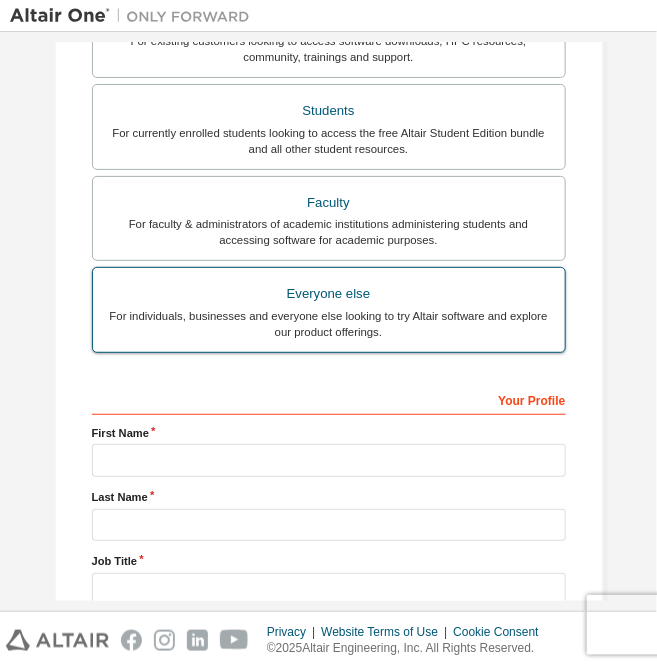 click on "For individuals, businesses and everyone else looking to try Altair software and explore our product offerings." at bounding box center (329, 324) 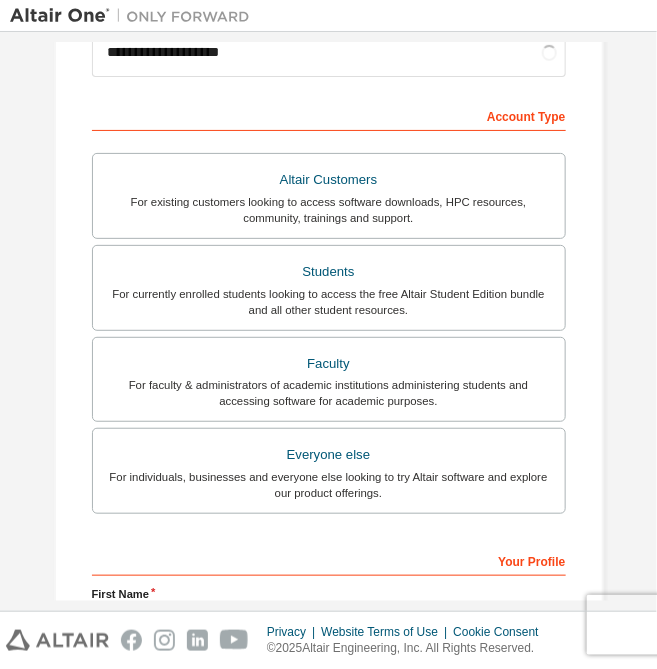 scroll, scrollTop: 479, scrollLeft: 0, axis: vertical 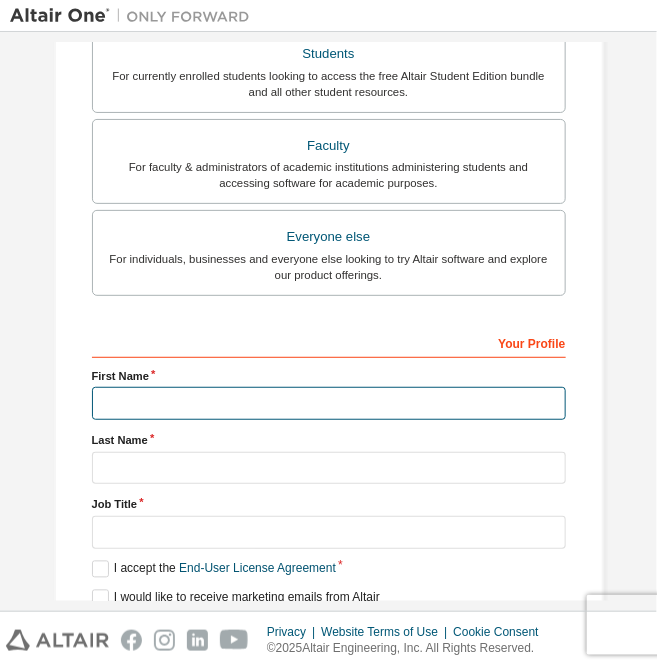 click at bounding box center (329, 403) 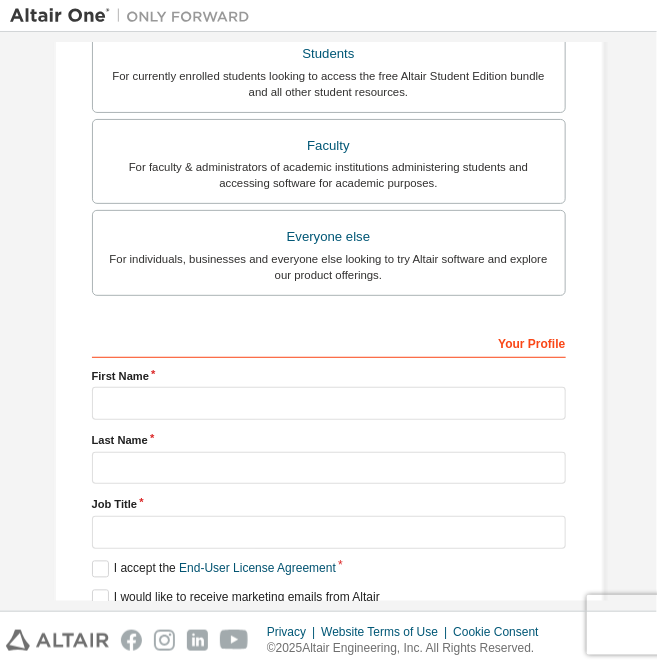 click on "First Name" at bounding box center (329, 376) 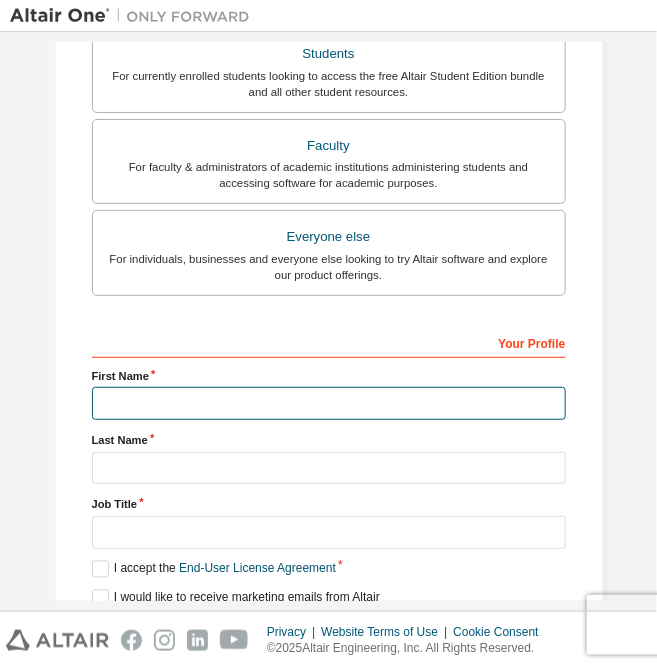 click at bounding box center [329, 403] 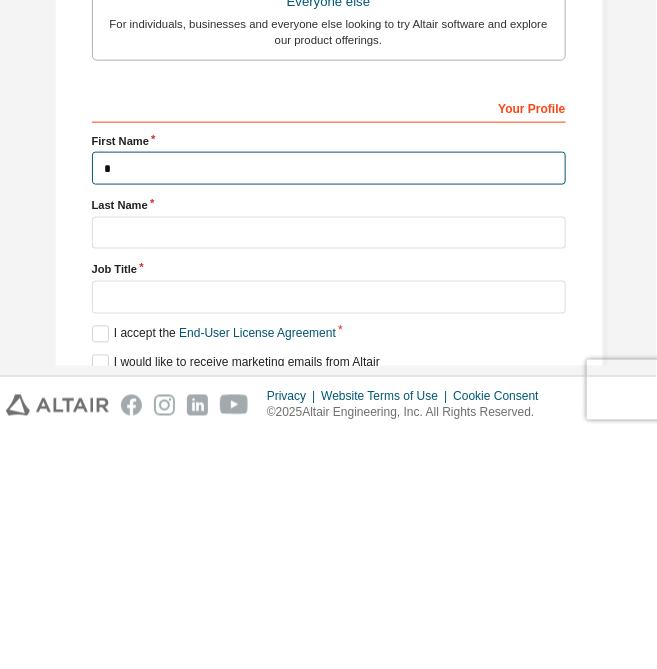 type on "*" 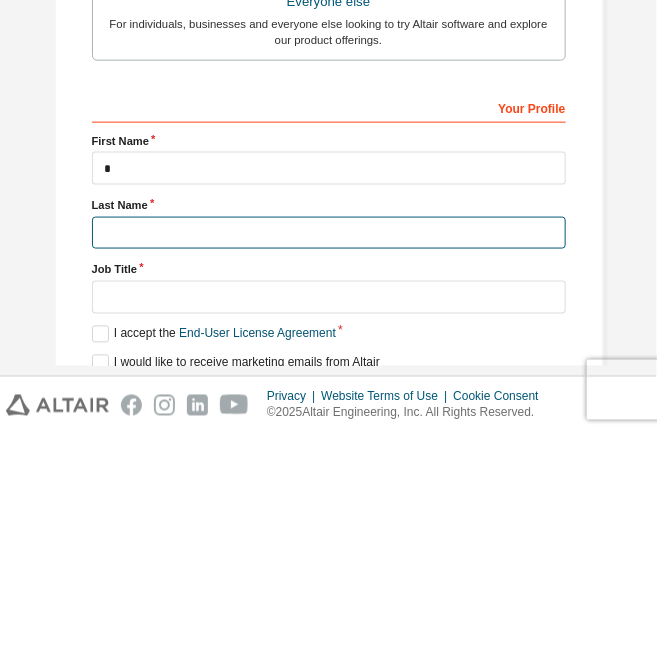 click at bounding box center [329, 468] 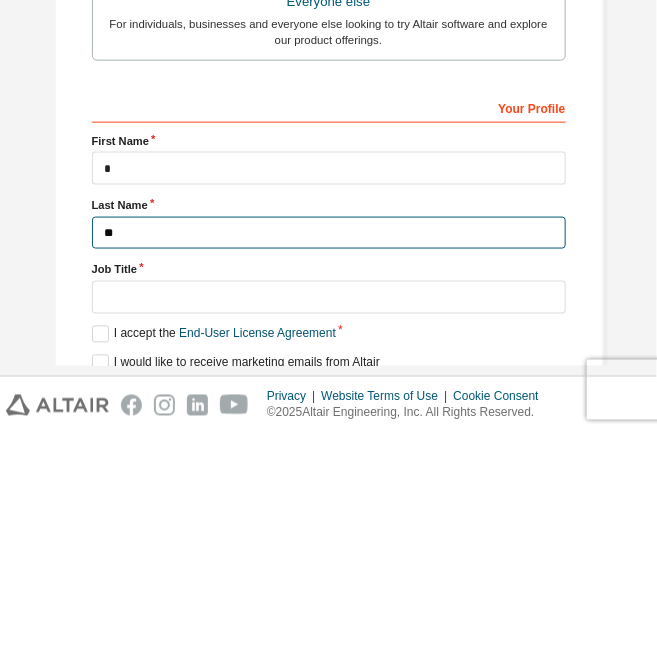 type on "**" 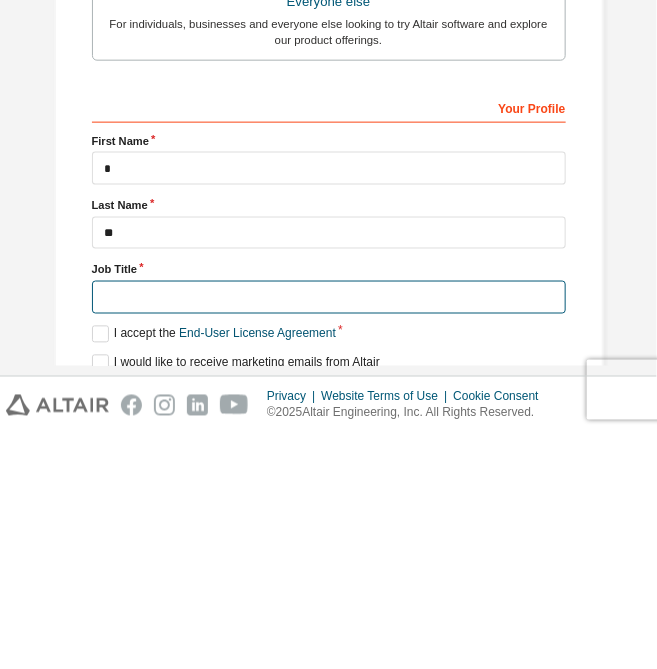 click at bounding box center (329, 532) 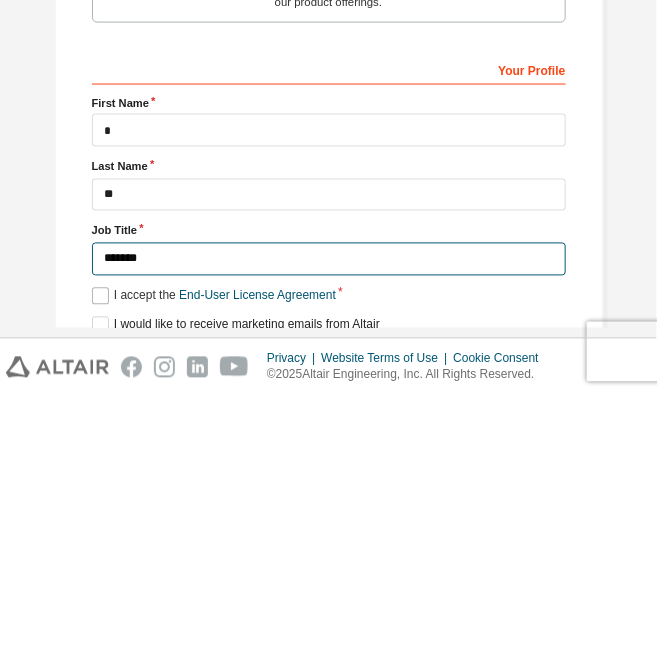 type on "*******" 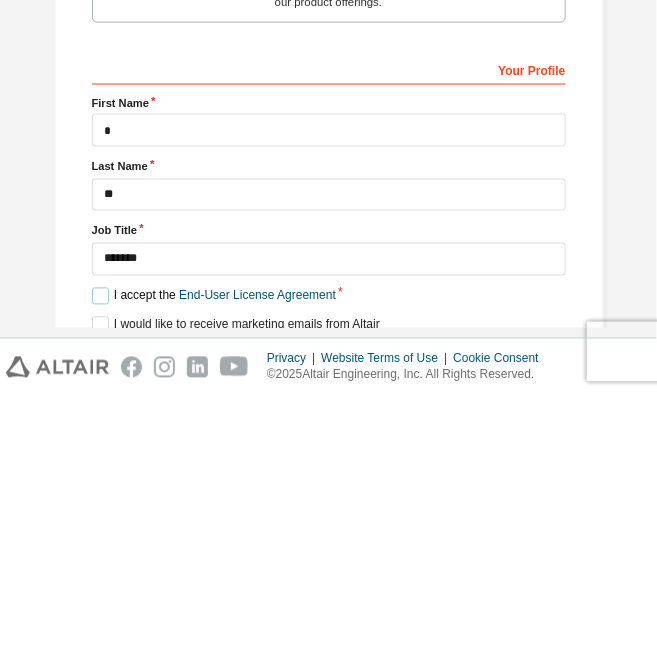 click on "I accept the    End-User License Agreement" at bounding box center [214, 569] 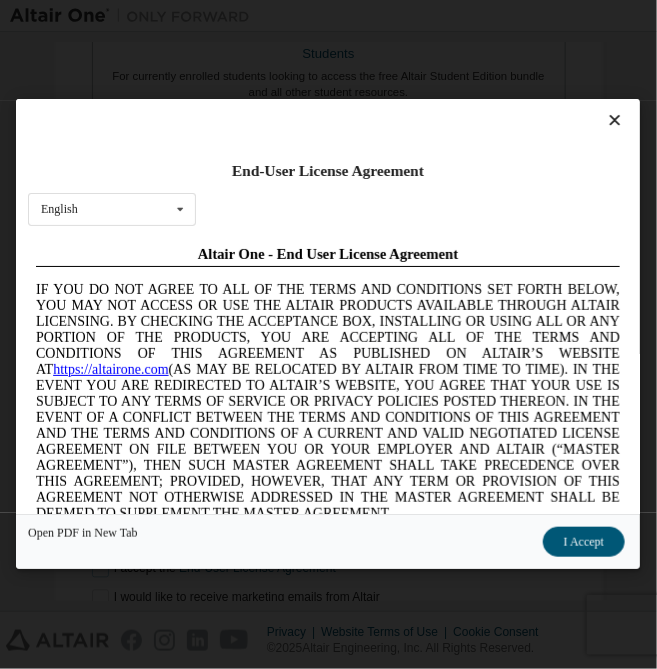 scroll, scrollTop: 0, scrollLeft: 0, axis: both 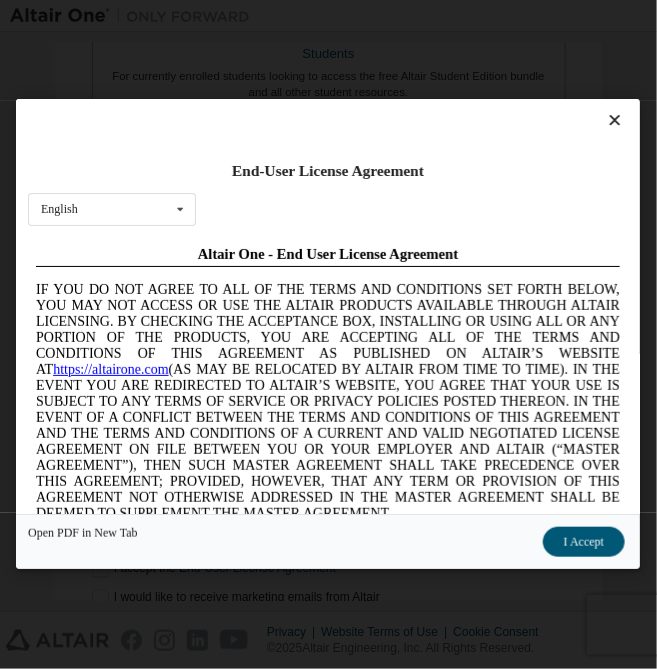 click on "I Accept" at bounding box center [584, 543] 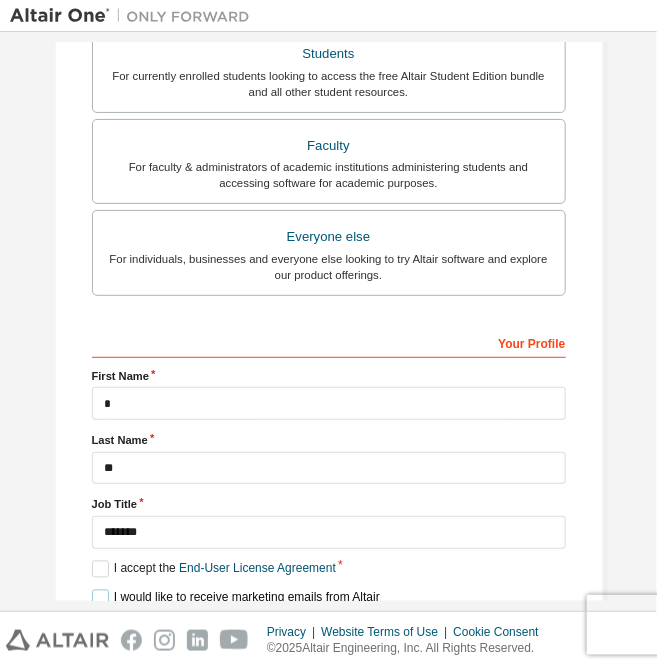 click on "I would like to receive marketing emails from Altair" at bounding box center (236, 598) 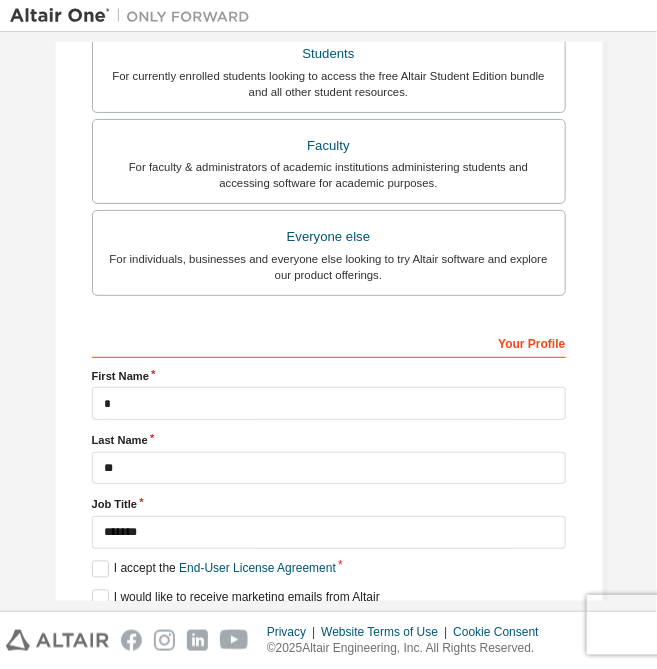 click on "Next" at bounding box center [327, 634] 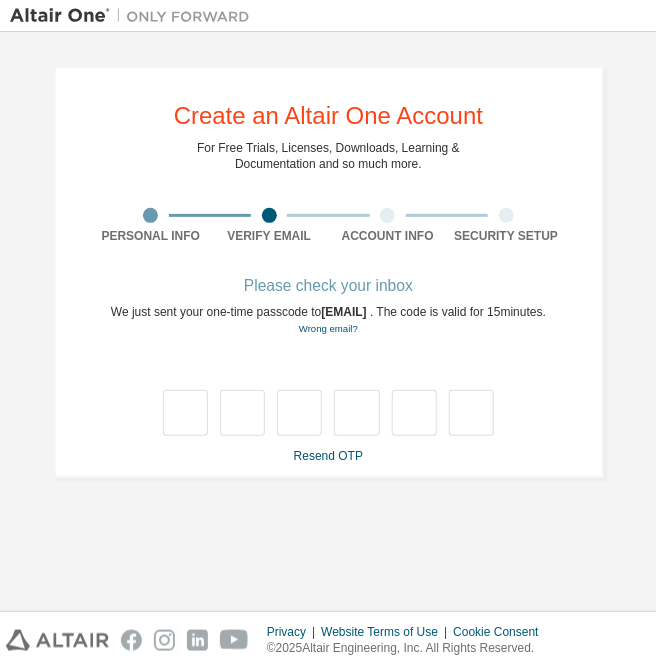 scroll, scrollTop: 0, scrollLeft: 0, axis: both 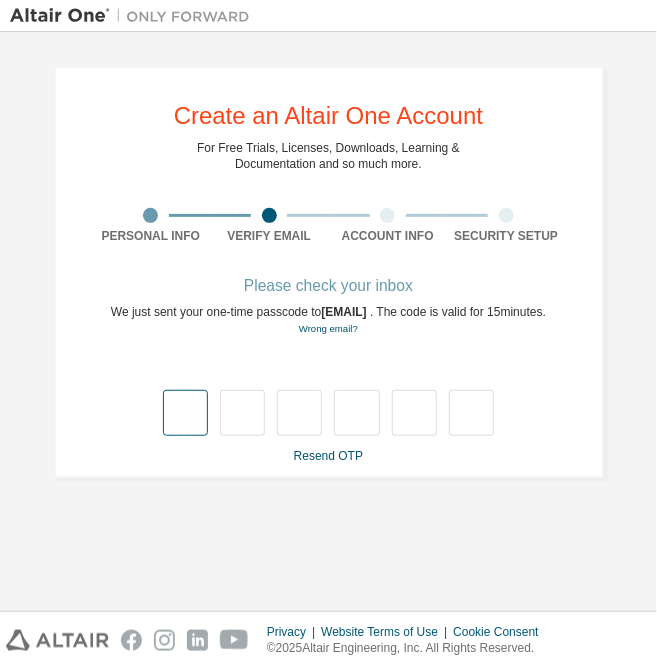 click at bounding box center [185, 413] 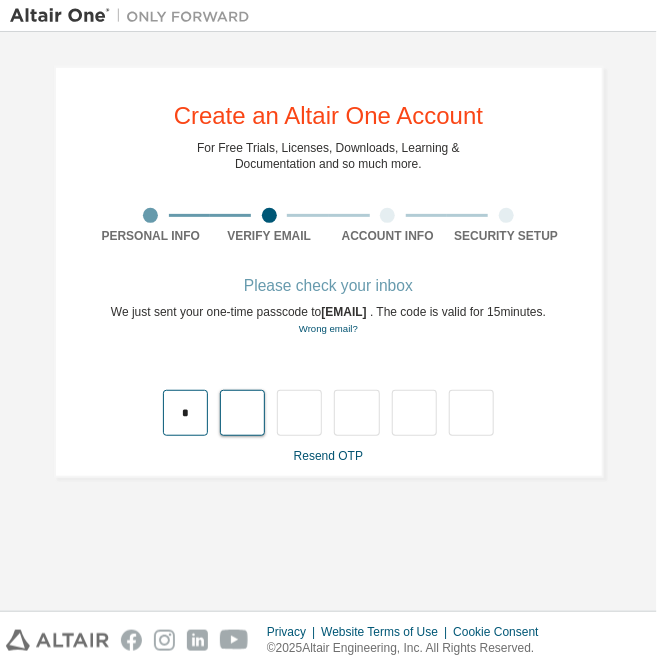 type on "*" 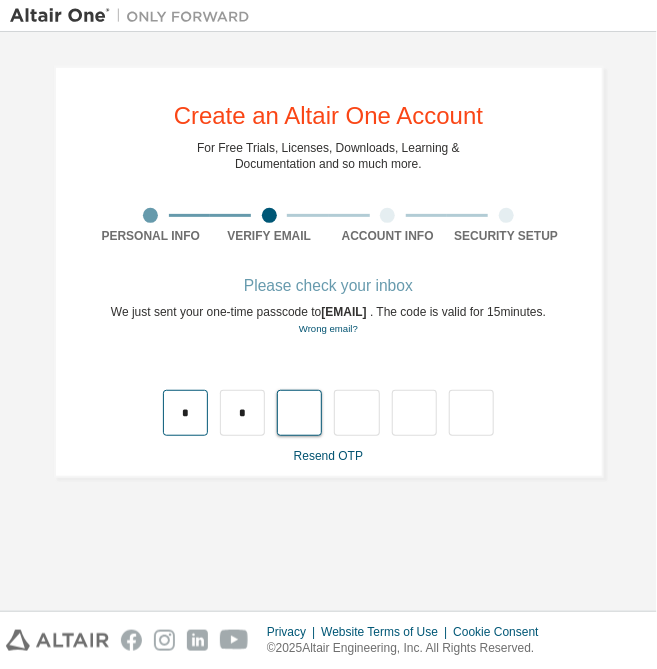 type on "*" 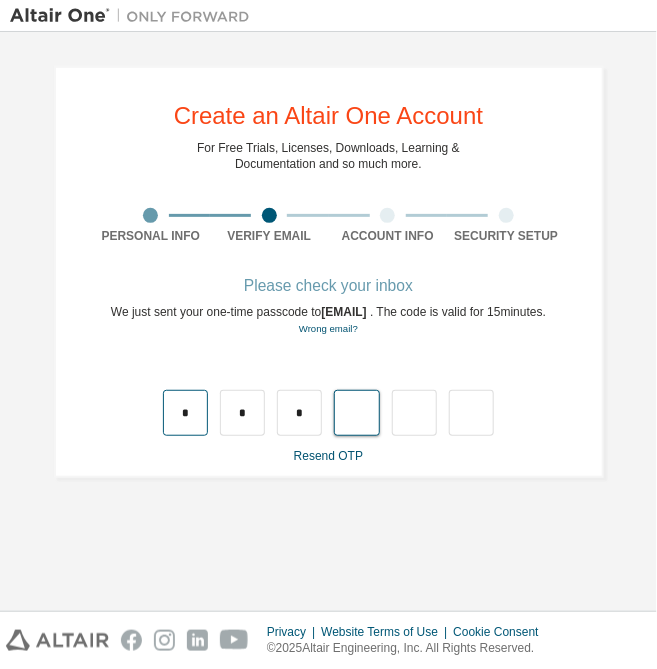 type on "*" 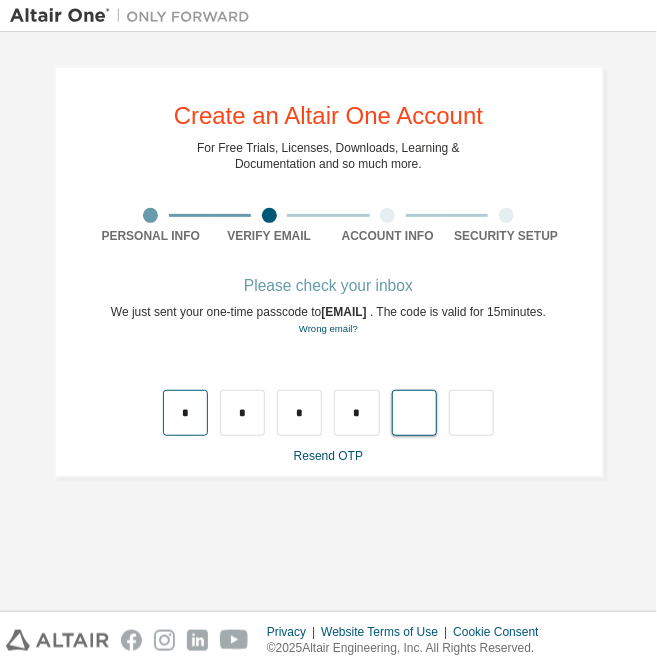 type on "*" 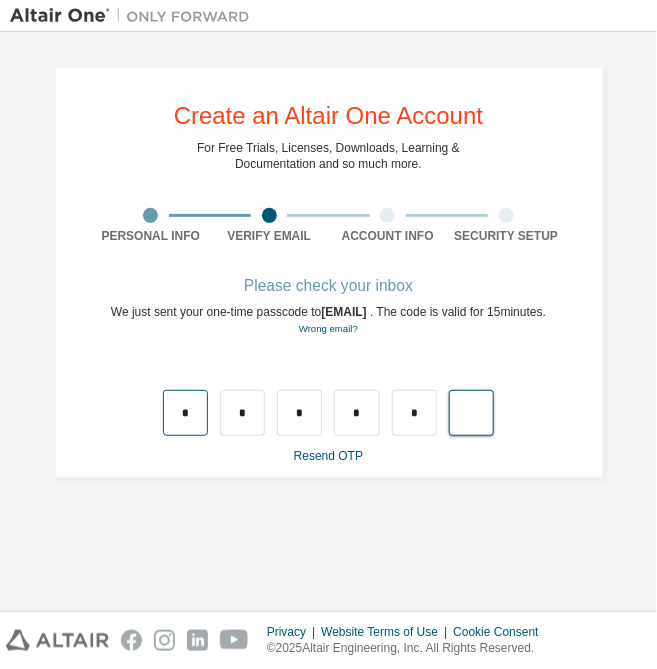 type on "*" 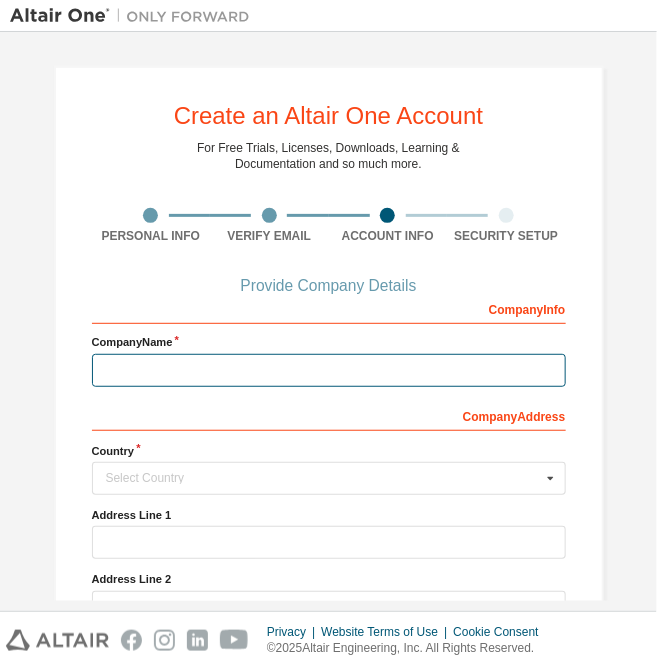 click at bounding box center [329, 370] 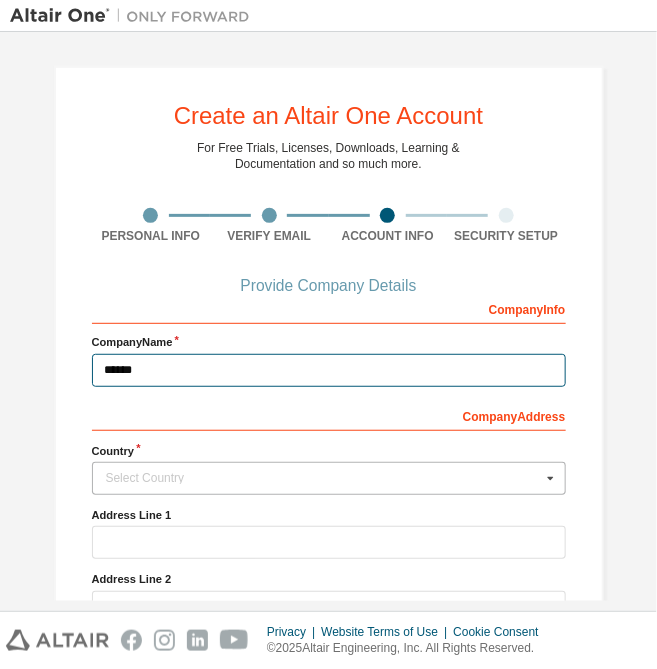 type on "******" 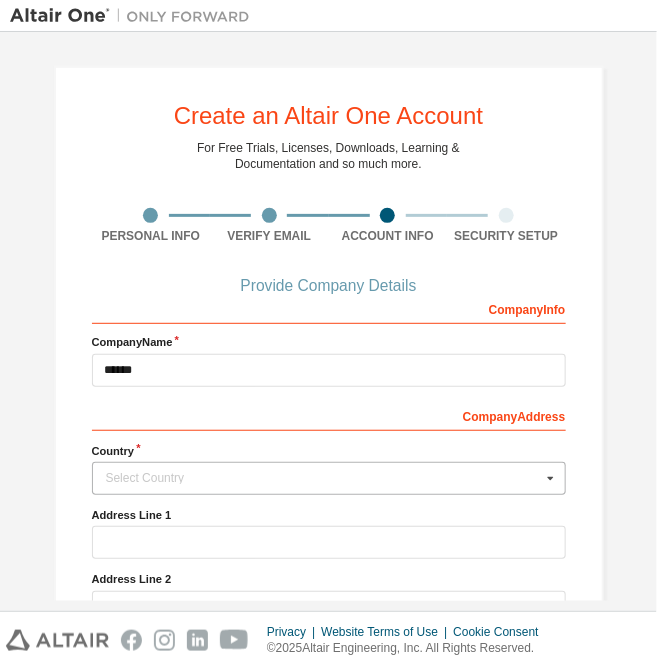 click on "Select Country" at bounding box center (323, 478) 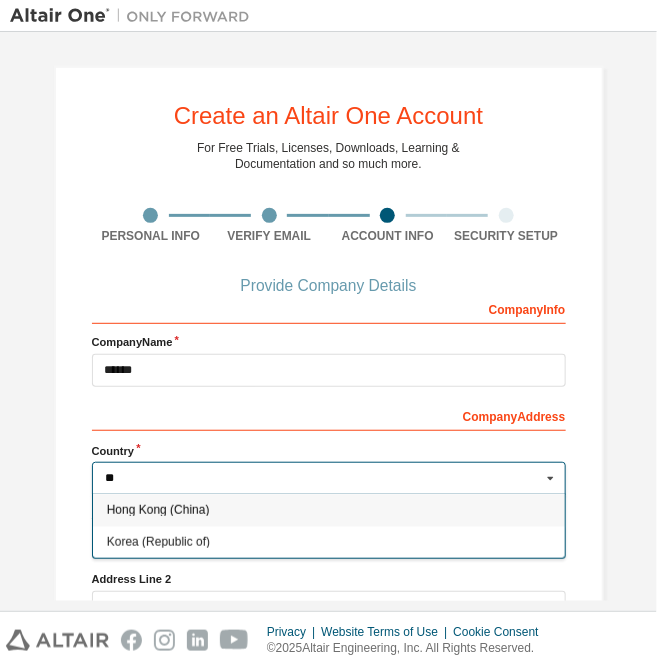 scroll, scrollTop: 0, scrollLeft: 0, axis: both 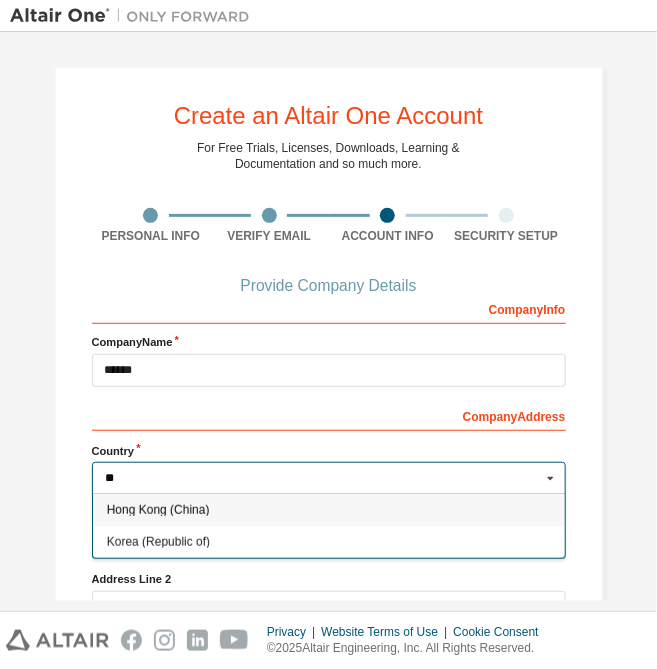 type on "**" 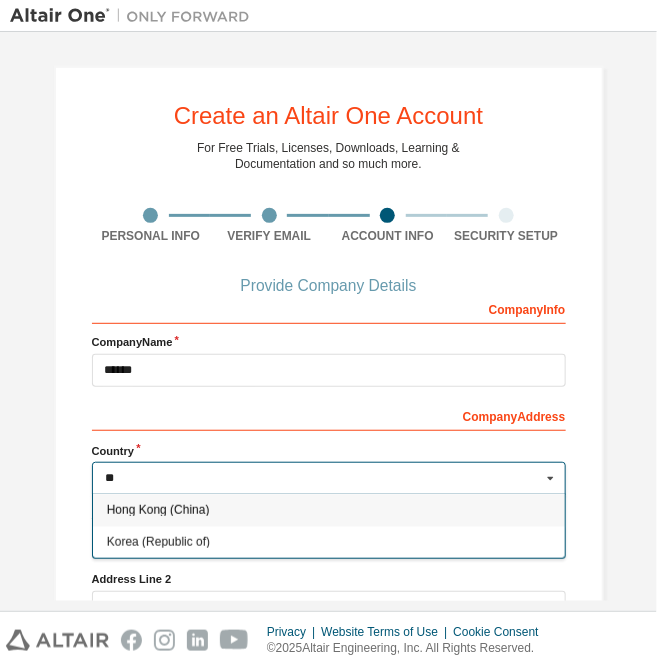 click on "Korea (Republic of)" at bounding box center (328, 542) 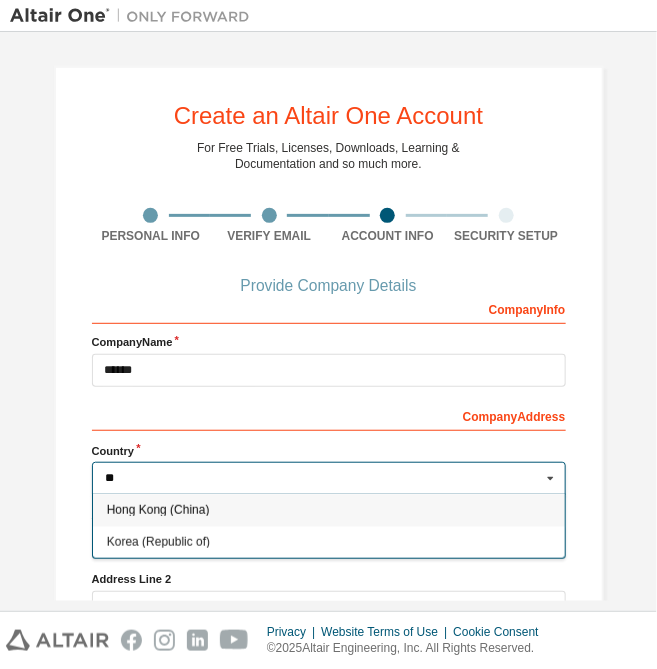 type on "***" 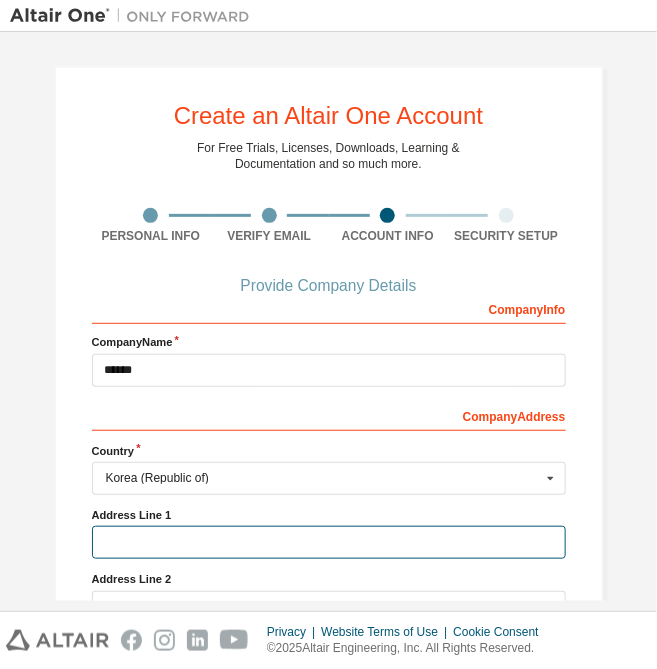 click at bounding box center (329, 542) 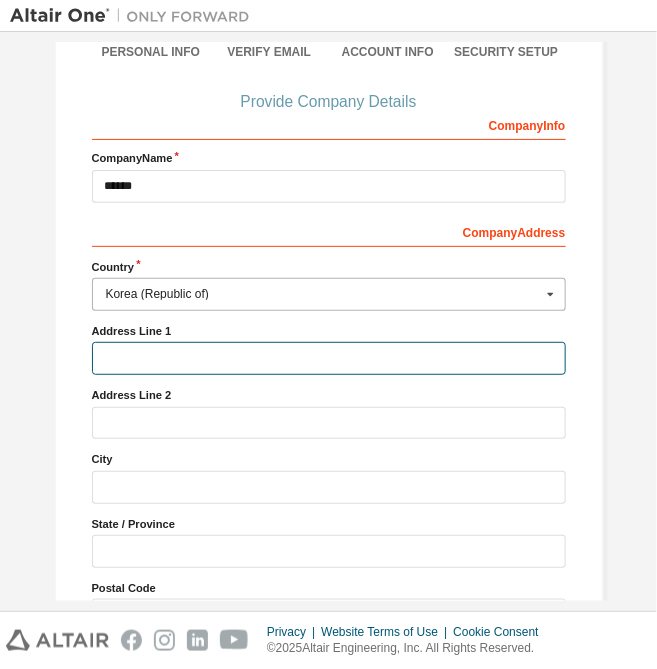 scroll, scrollTop: 223, scrollLeft: 0, axis: vertical 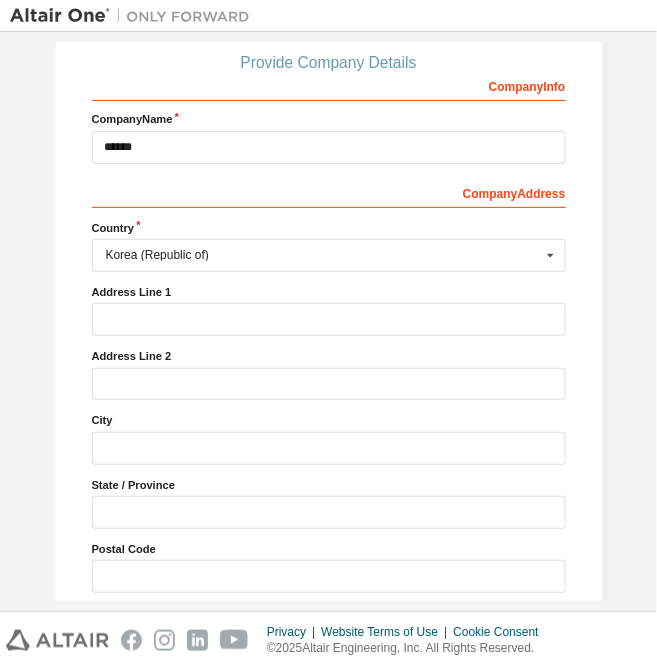 click on "Next" at bounding box center [327, 634] 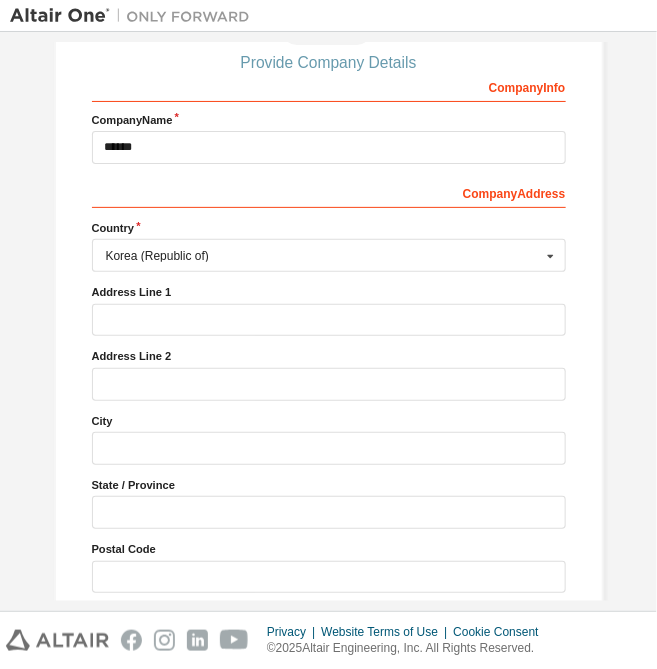 scroll, scrollTop: 0, scrollLeft: 0, axis: both 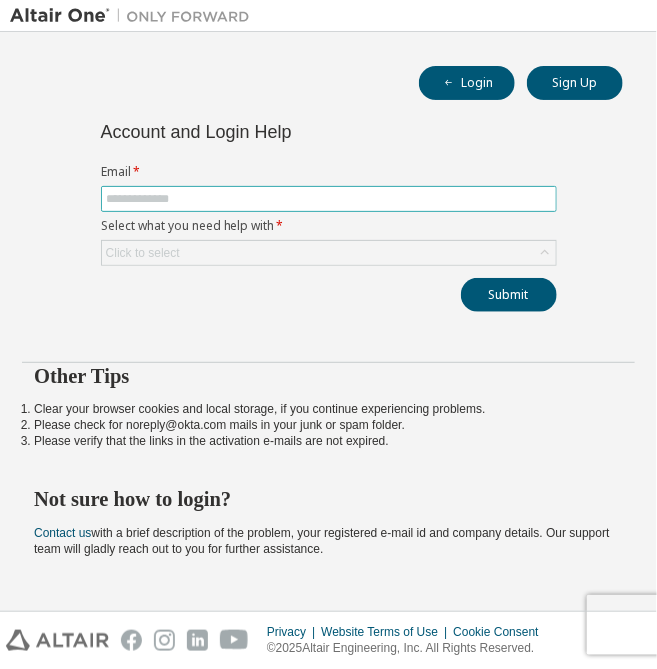 click at bounding box center (329, 199) 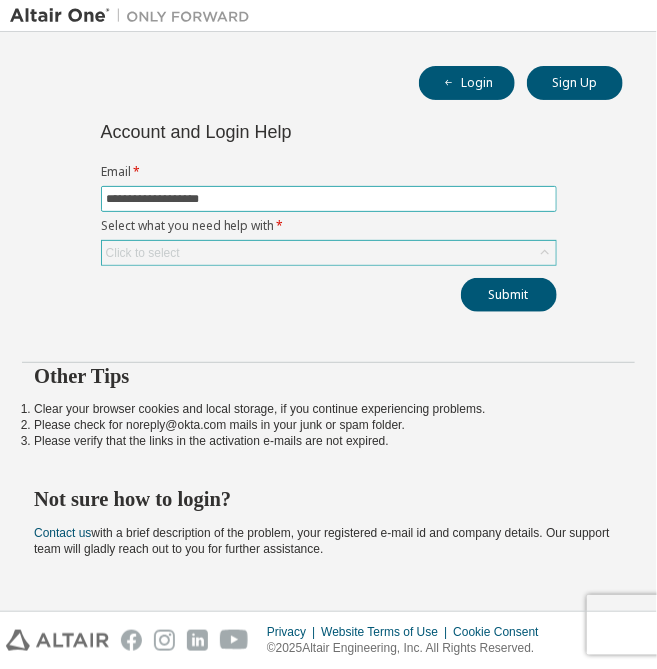 type on "**********" 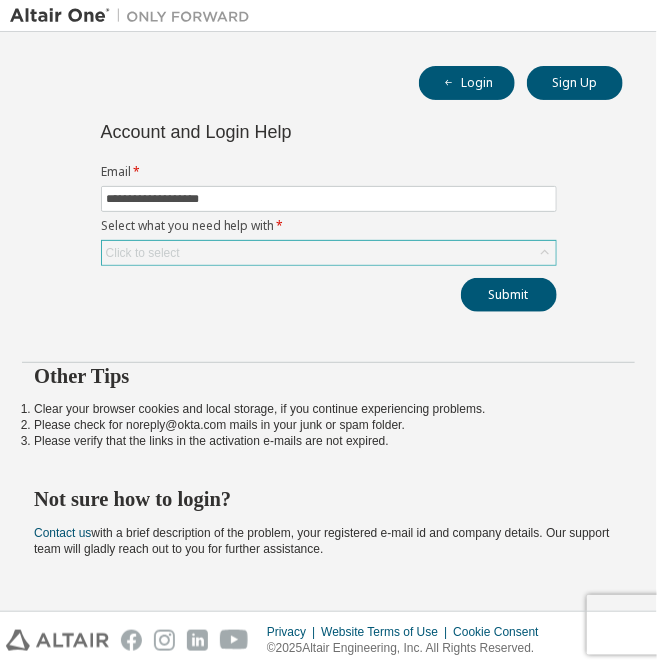click on "Click to select" at bounding box center [329, 253] 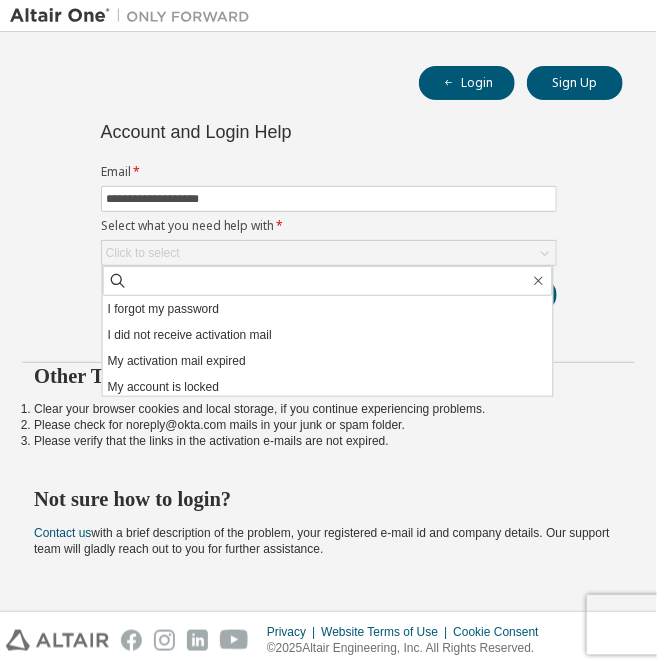 click on "I forgot my password" at bounding box center (328, 309) 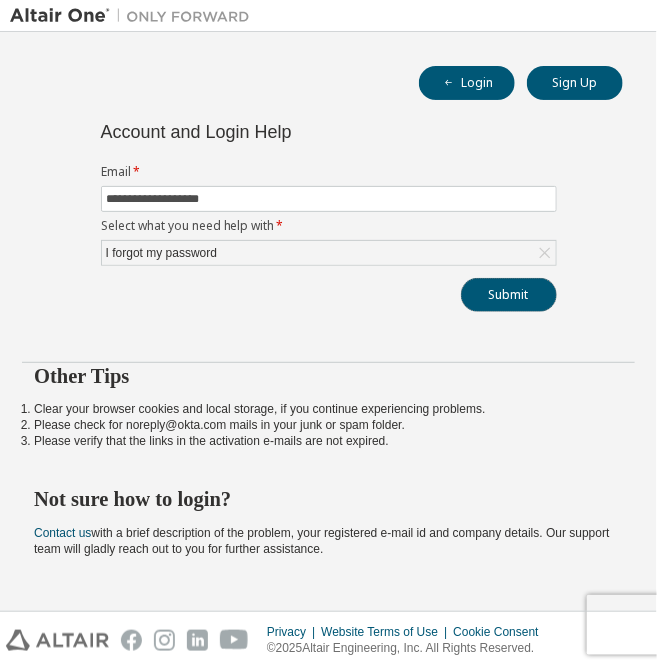 click on "Submit" at bounding box center (509, 295) 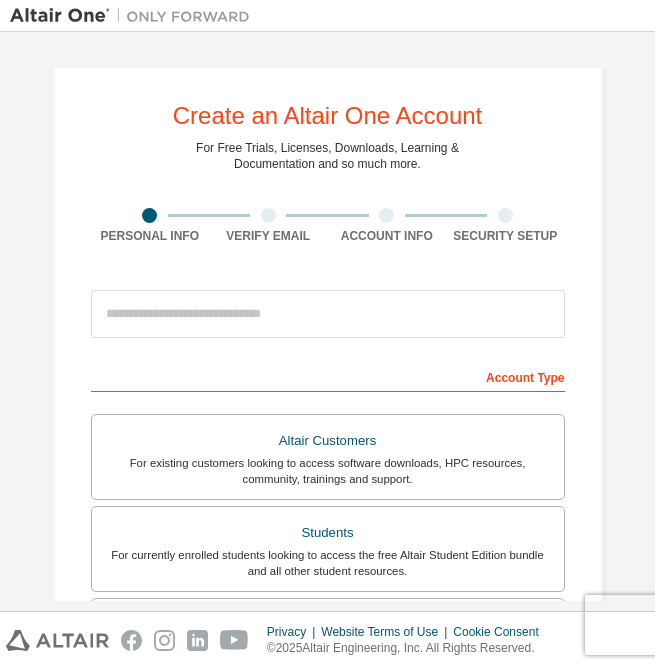 scroll, scrollTop: 0, scrollLeft: 0, axis: both 